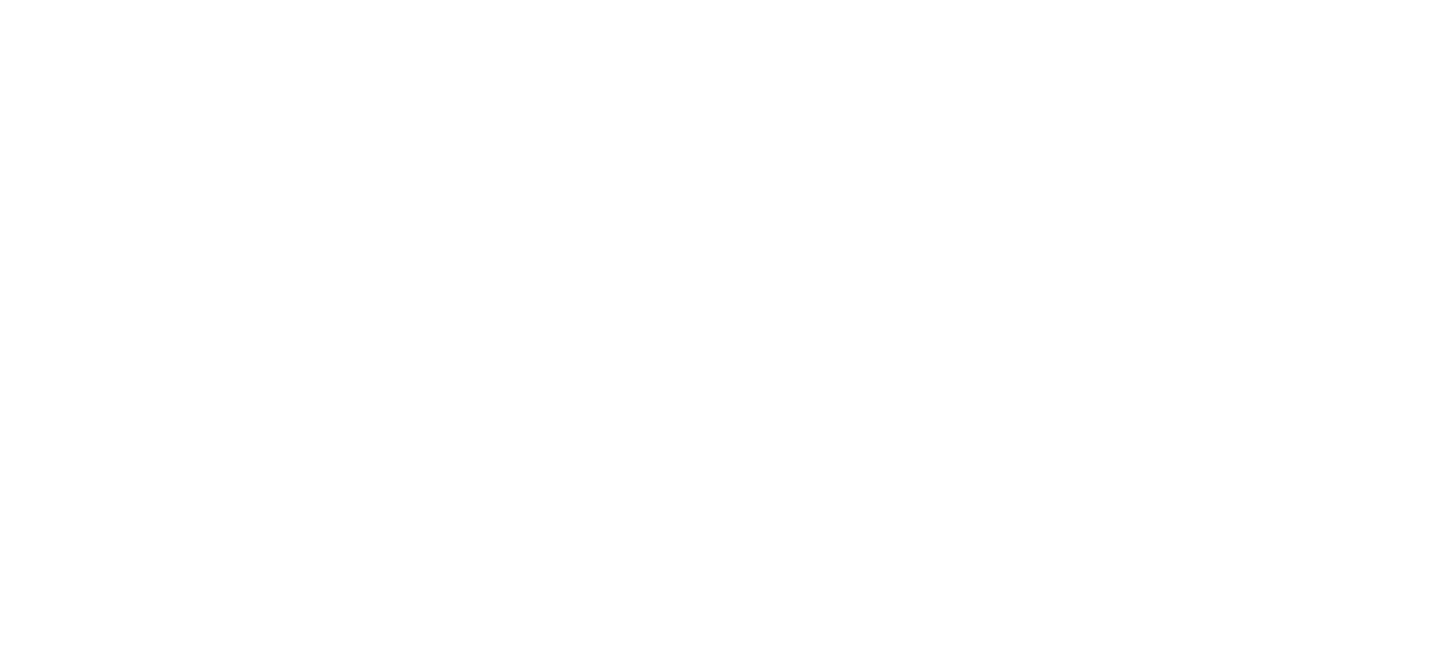 scroll, scrollTop: 0, scrollLeft: 0, axis: both 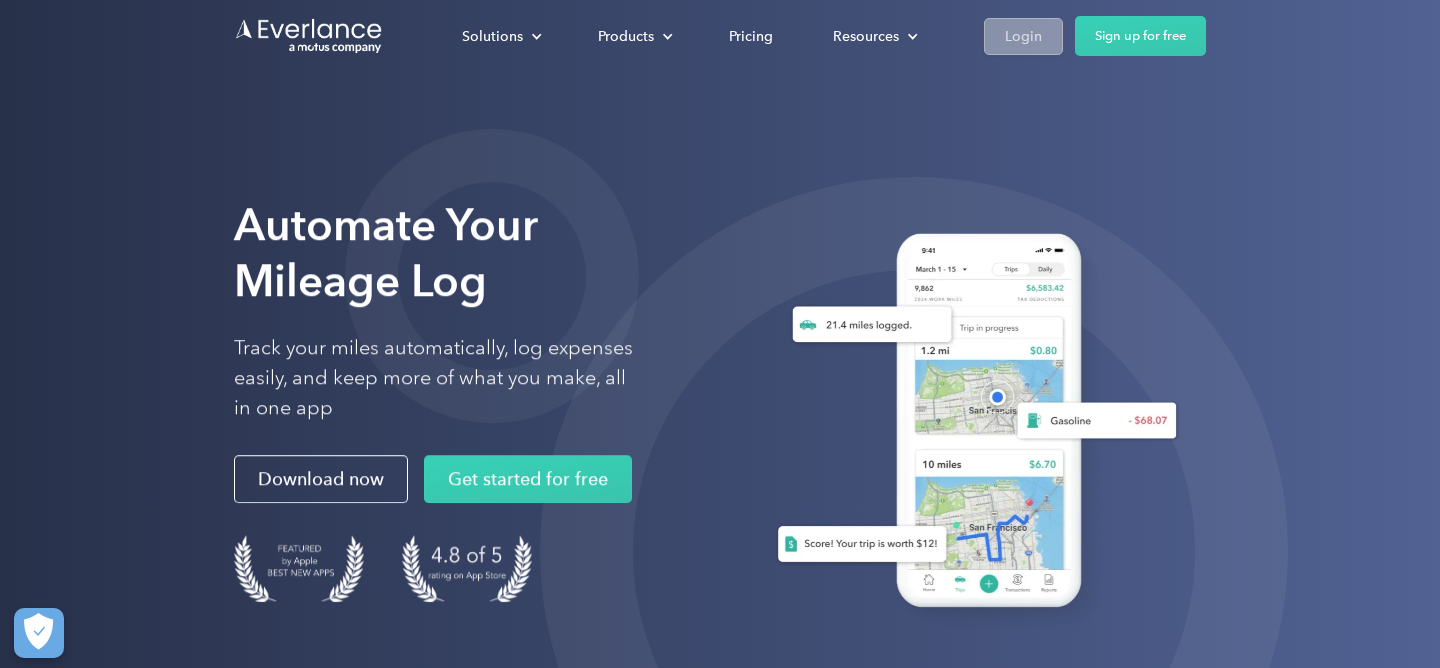 click on "Login" at bounding box center [1023, 36] 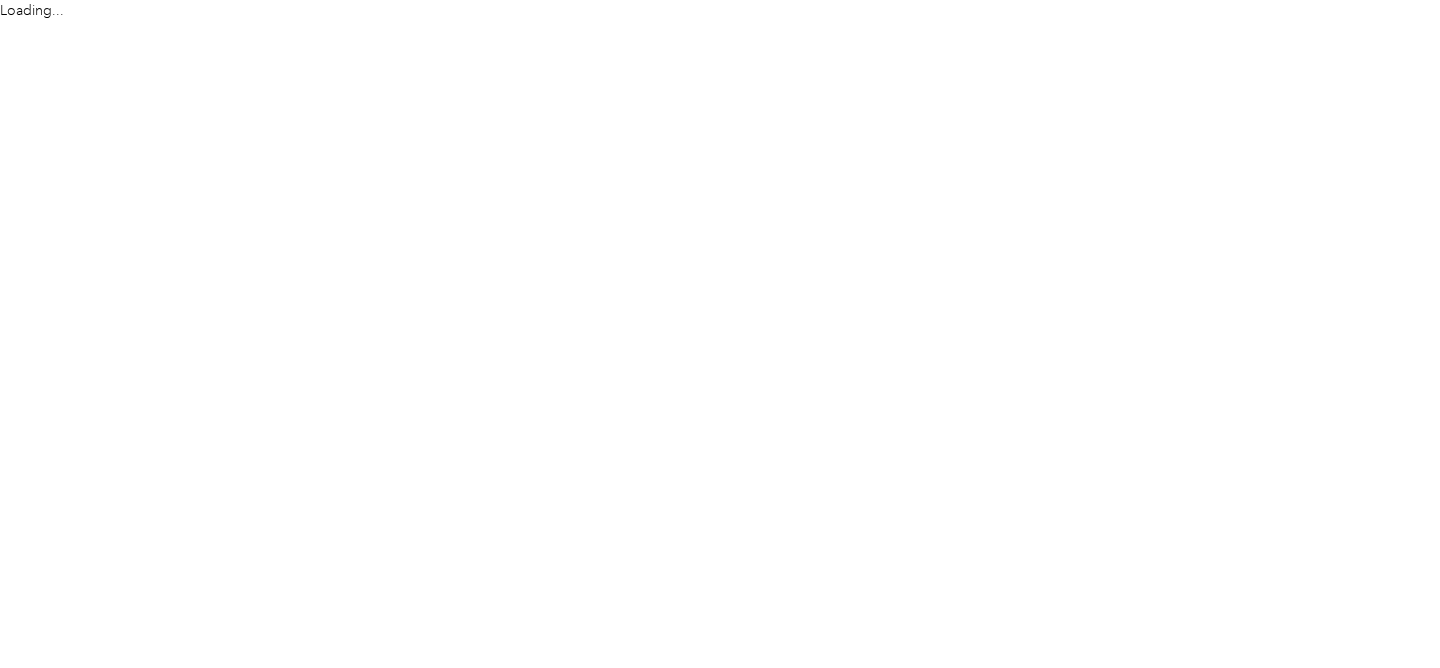 scroll, scrollTop: 0, scrollLeft: 0, axis: both 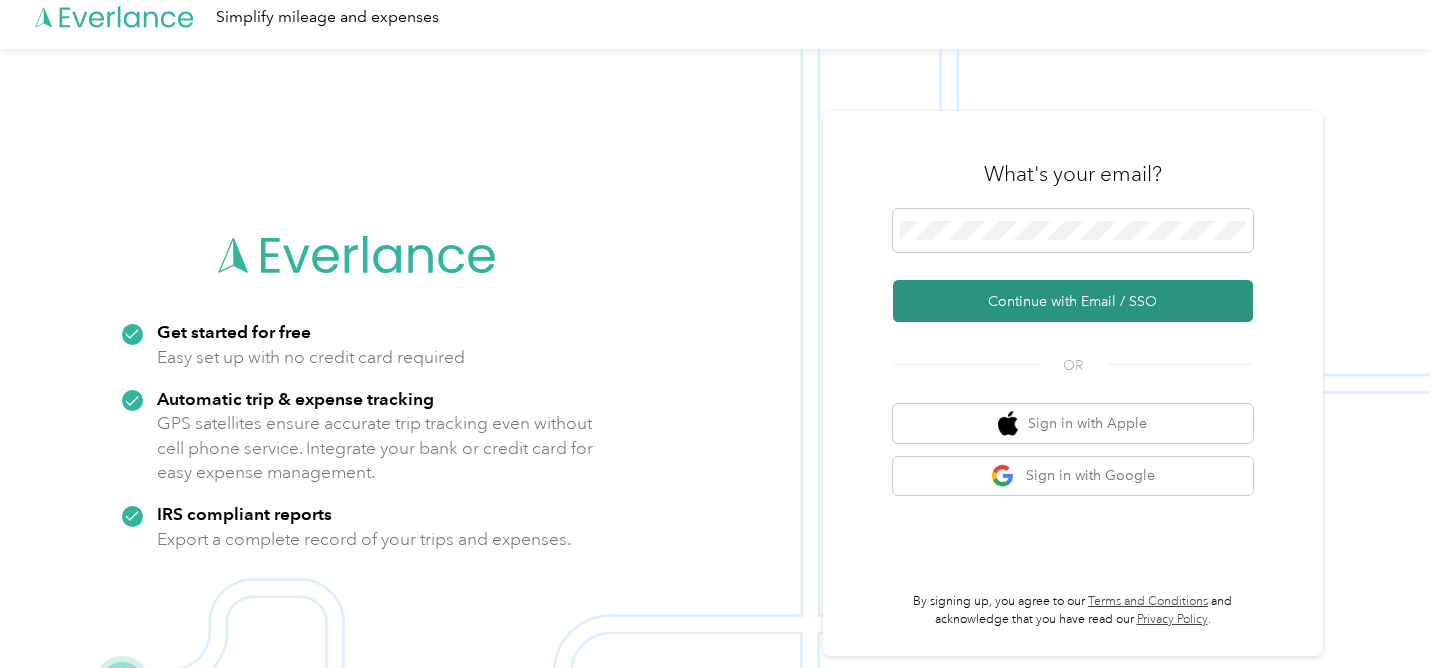 click on "Continue with Email / SSO" at bounding box center [1073, 301] 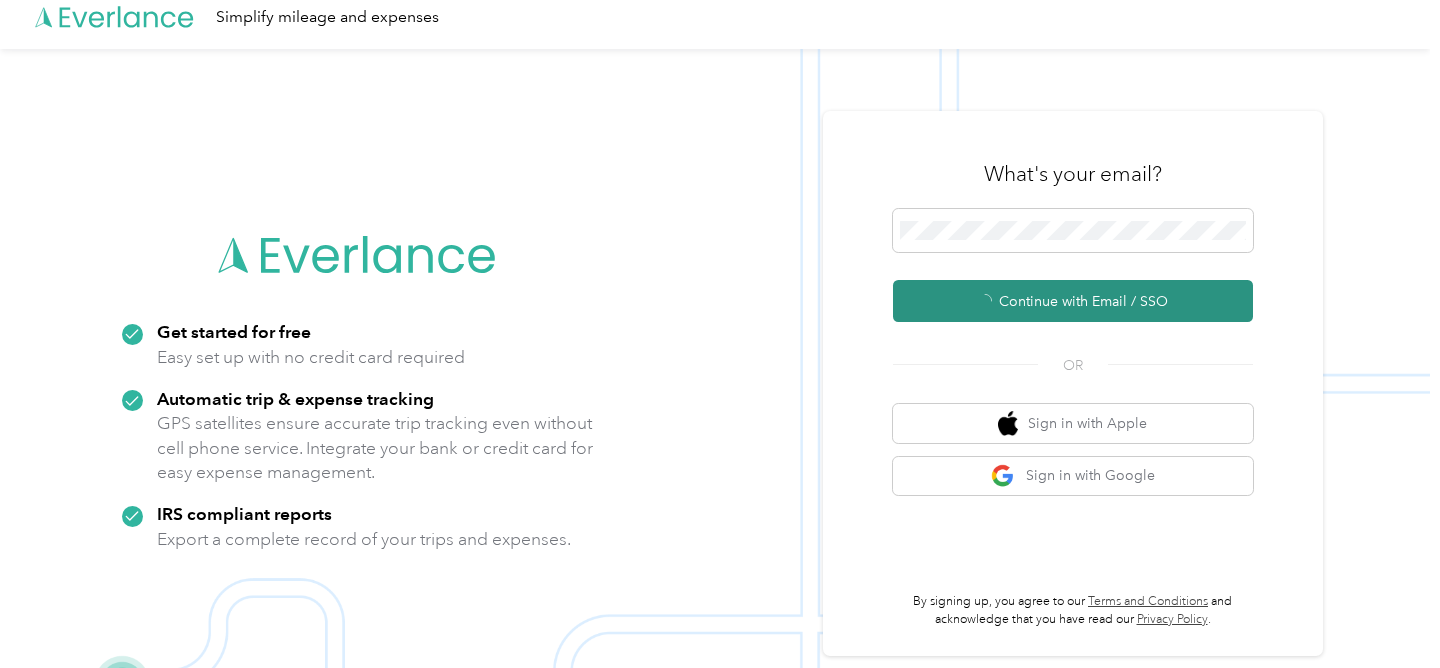 scroll, scrollTop: 0, scrollLeft: 0, axis: both 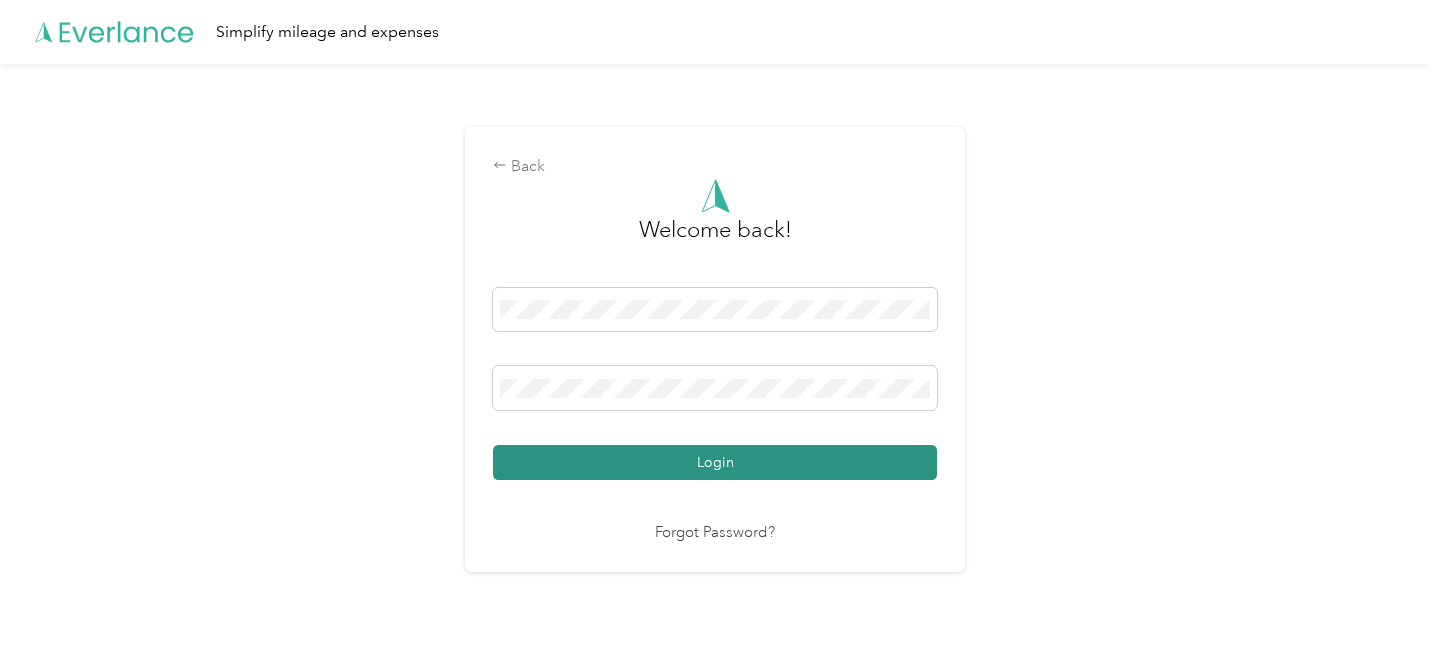 click on "Login" at bounding box center [715, 462] 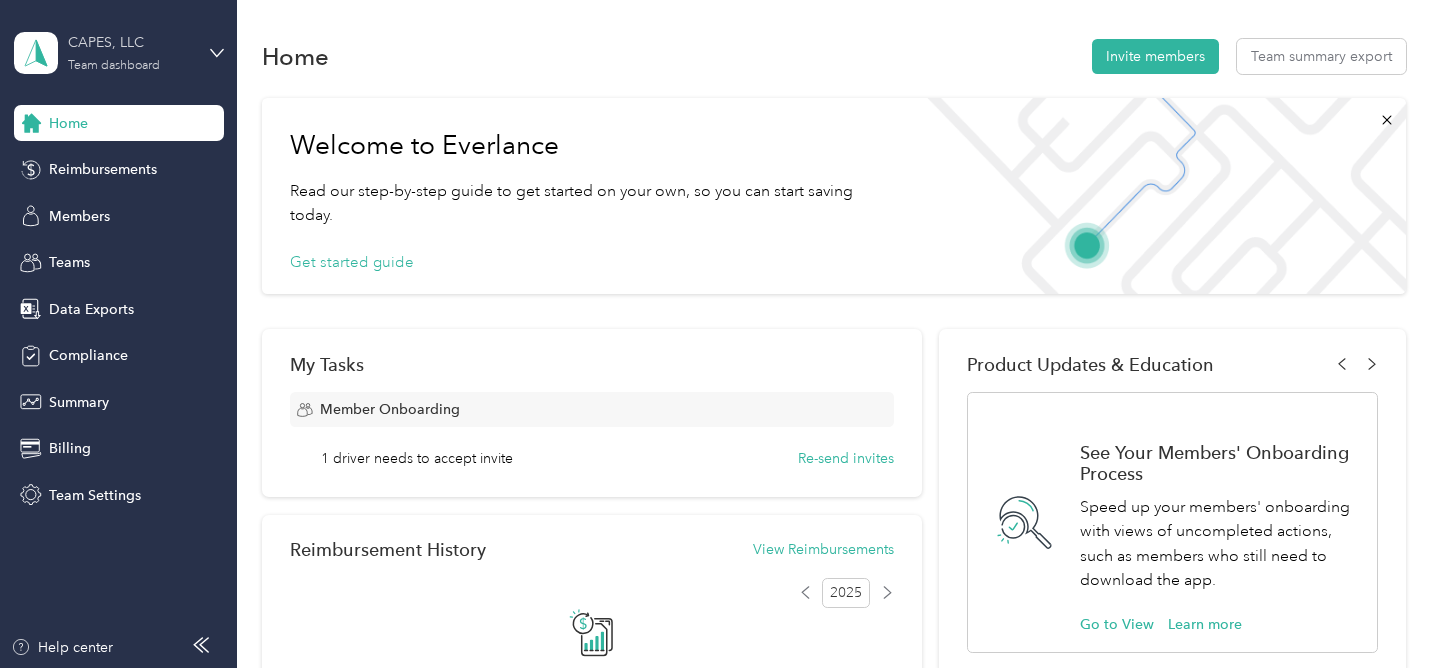 click on "CAPES, LLC" at bounding box center [130, 42] 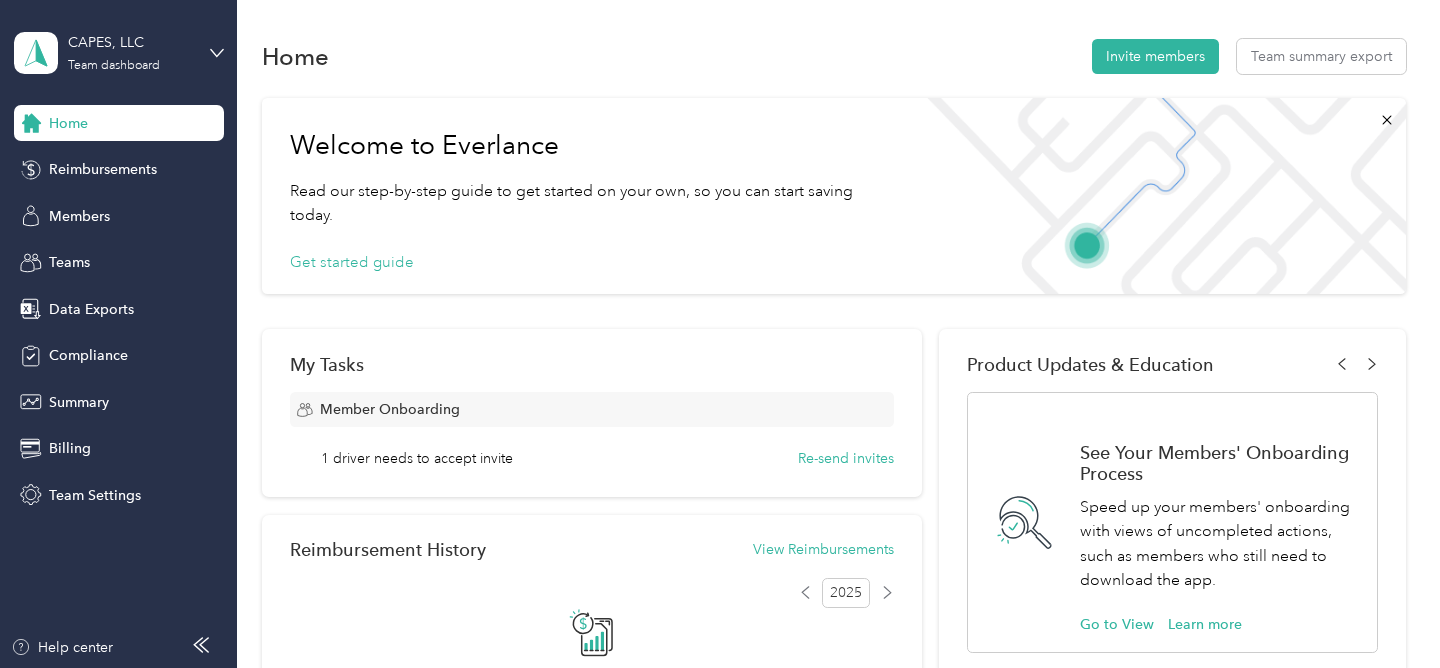 click on "Personal dashboard" at bounding box center [94, 209] 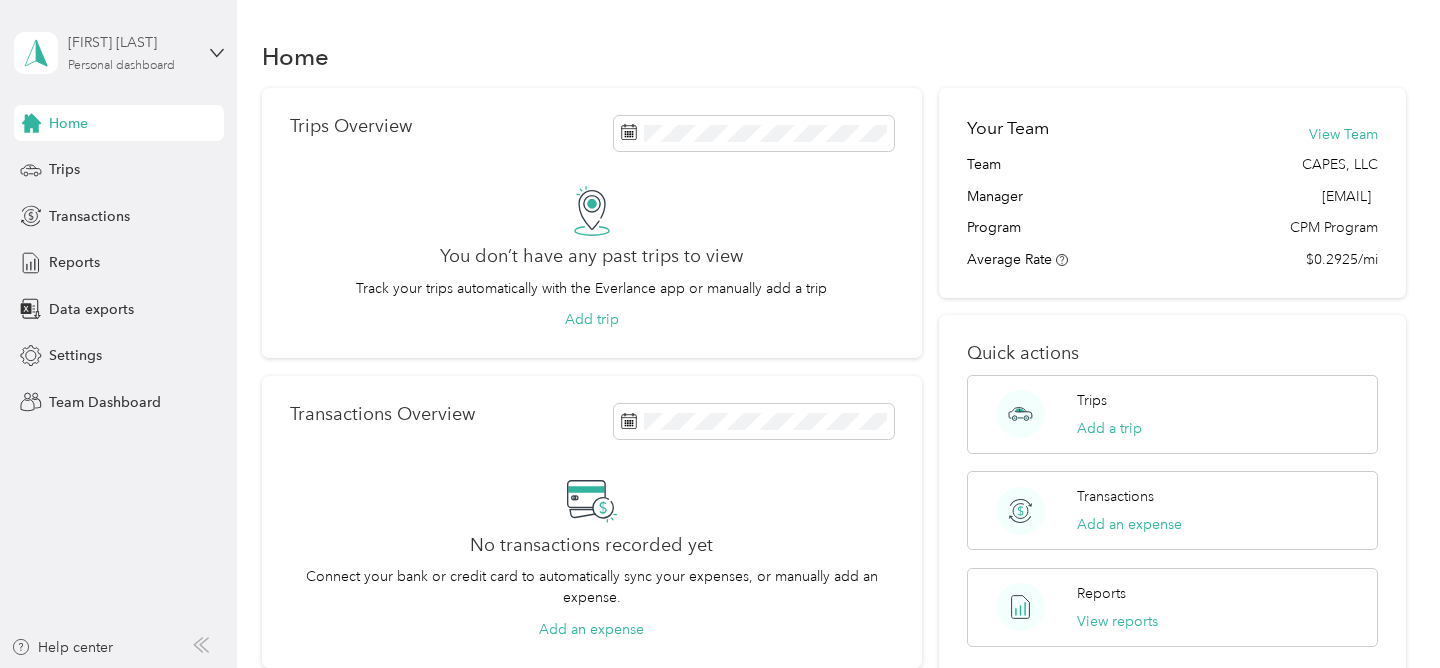 click on "[FIRST] [LAST]" at bounding box center [130, 42] 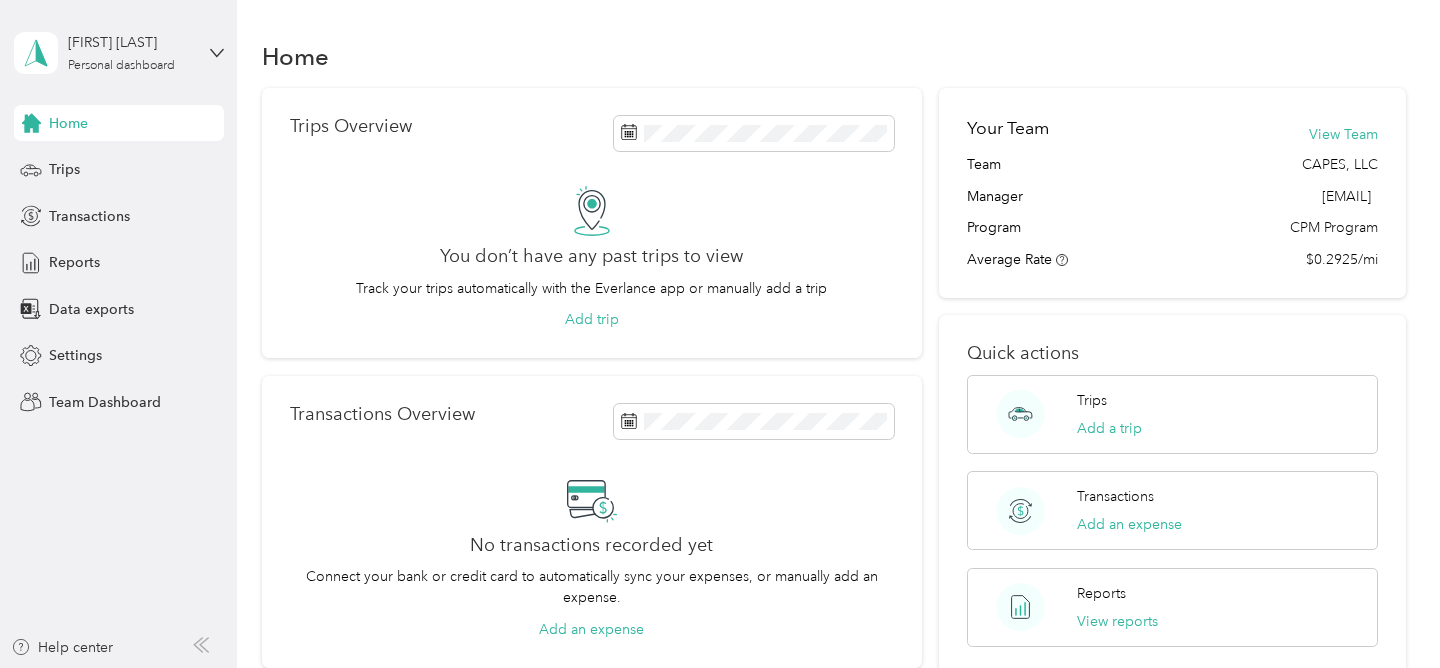 click on "Team dashboard" at bounding box center (84, 164) 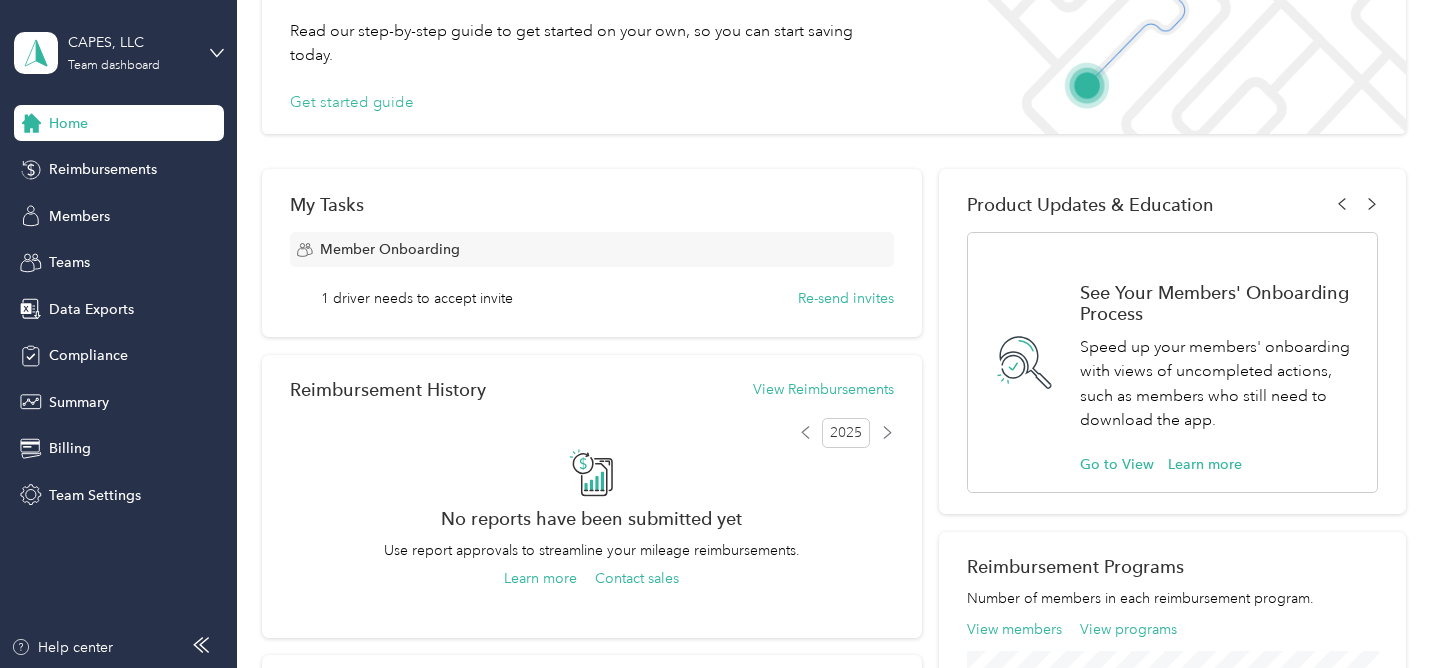 scroll, scrollTop: 184, scrollLeft: 0, axis: vertical 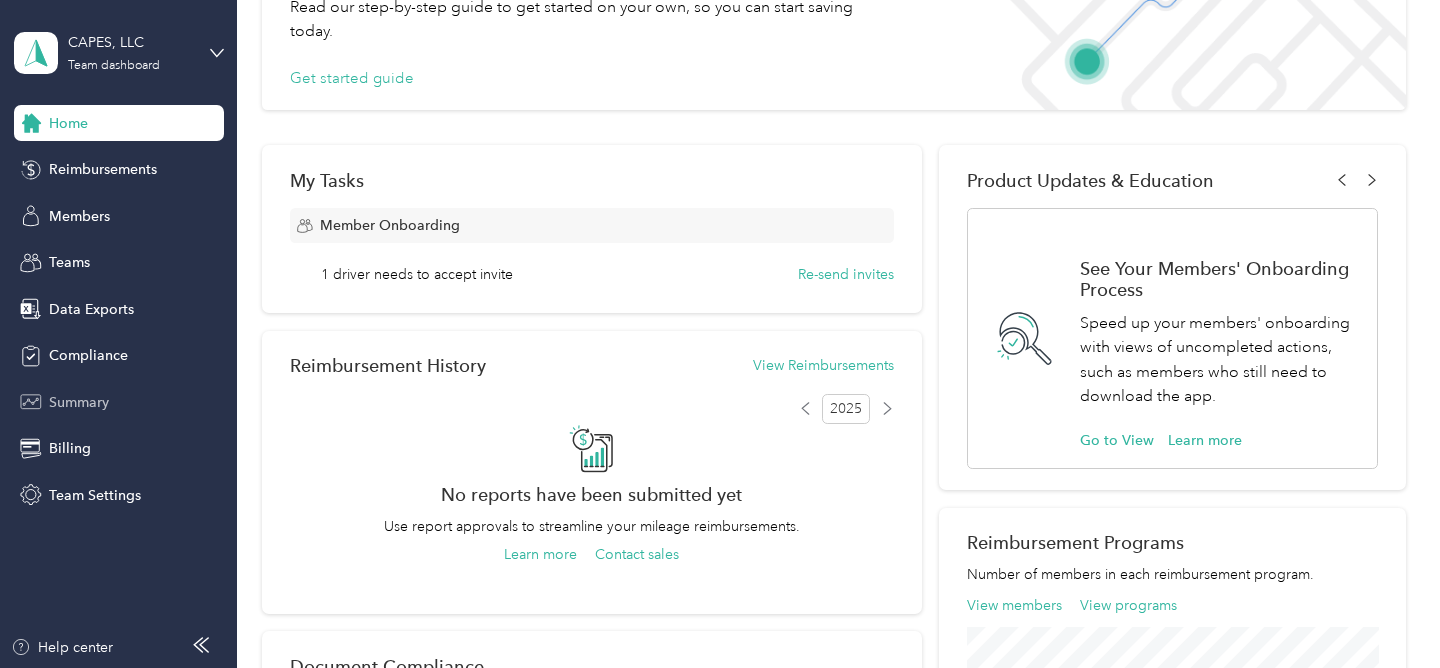click on "Summary" at bounding box center [79, 402] 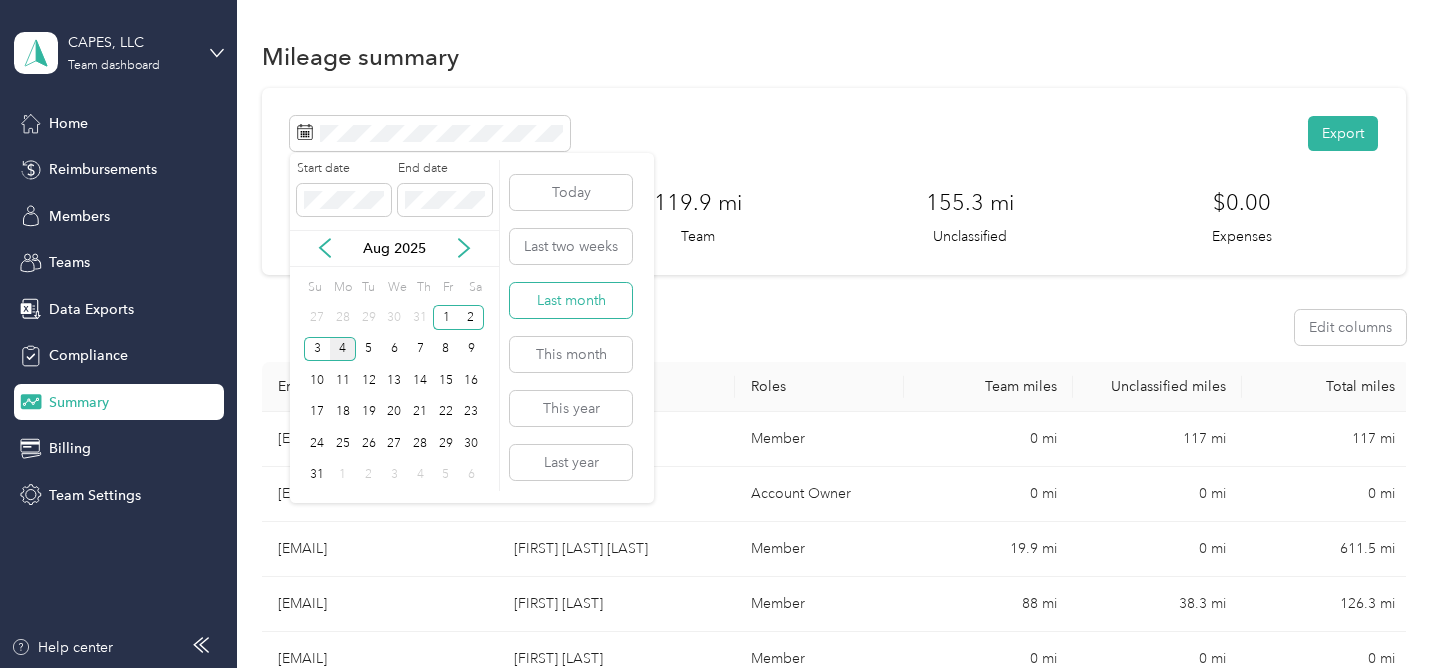 click on "Last month" at bounding box center [571, 300] 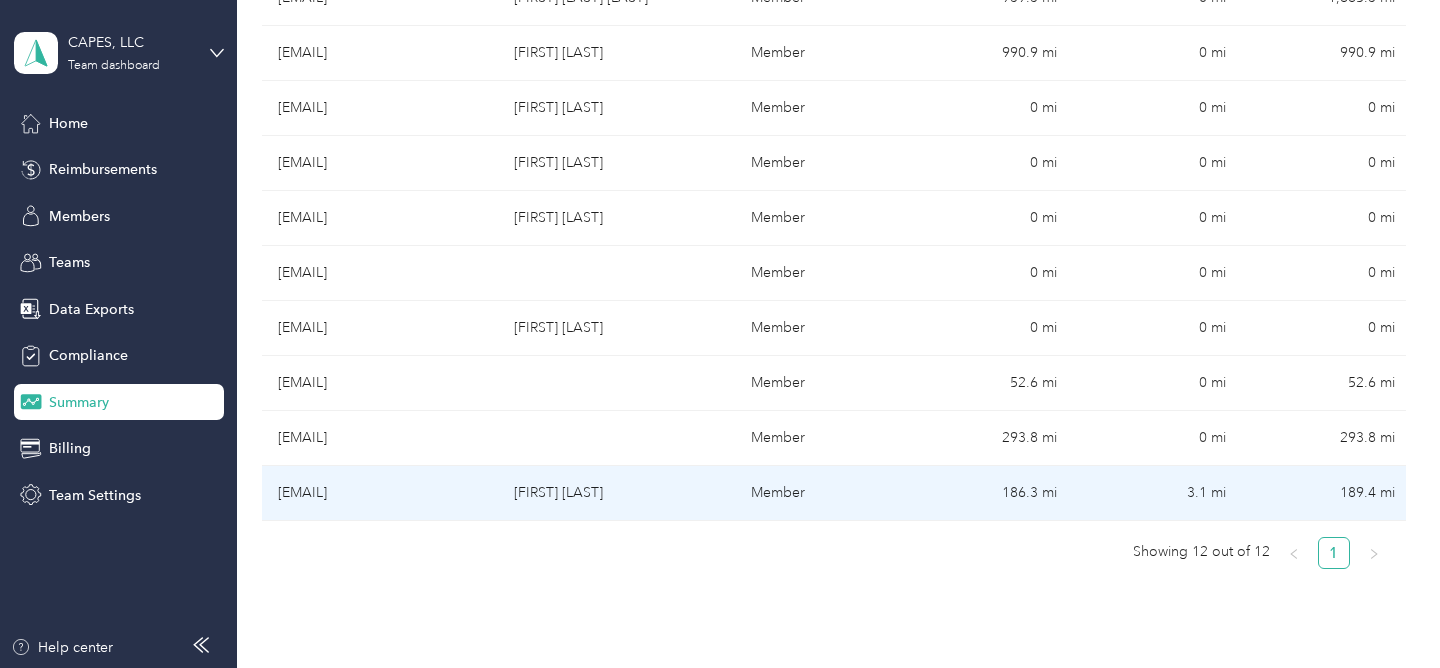 scroll, scrollTop: 557, scrollLeft: 0, axis: vertical 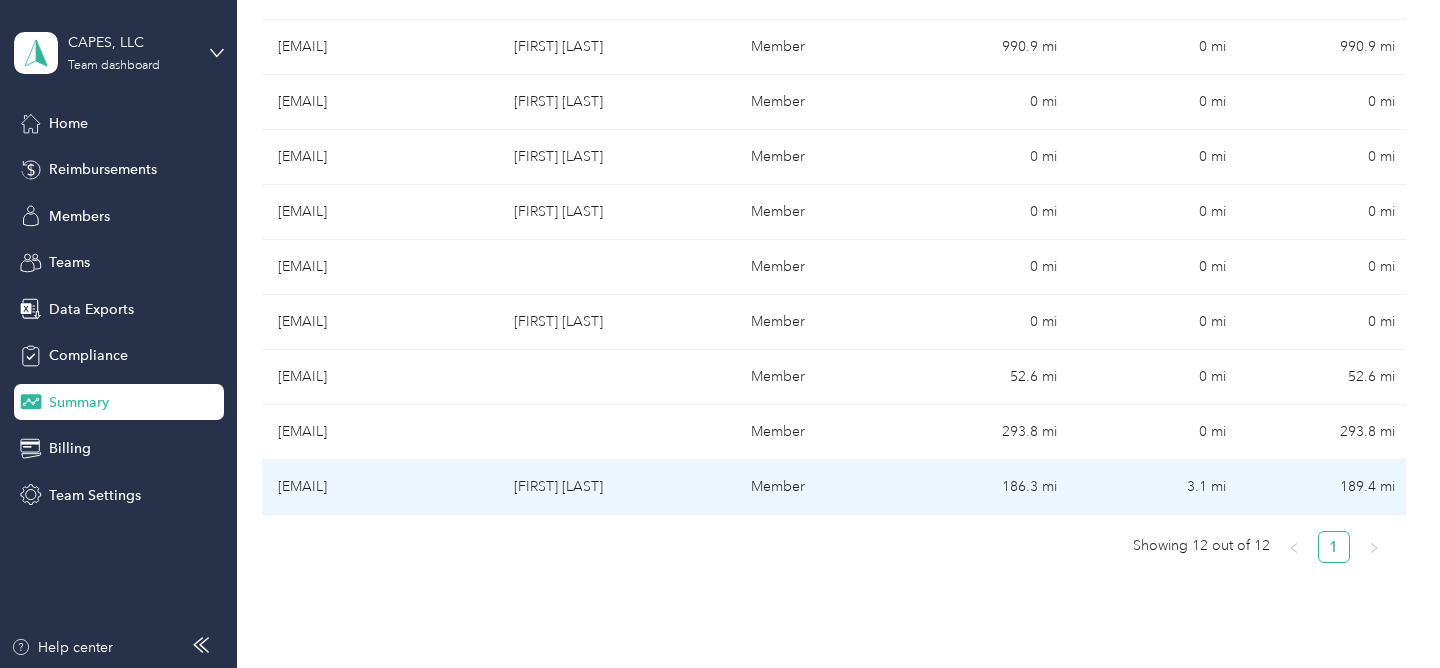 click on "186.3 mi" at bounding box center (988, 487) 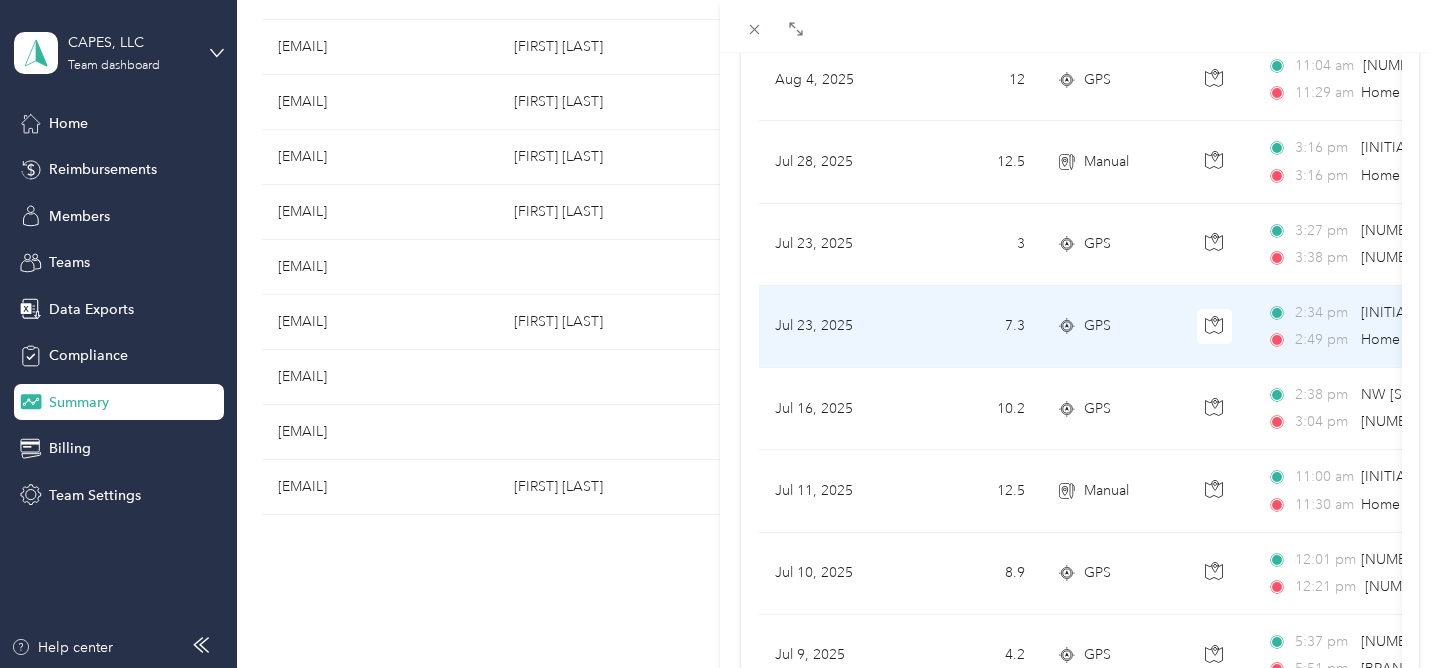 scroll, scrollTop: 273, scrollLeft: 0, axis: vertical 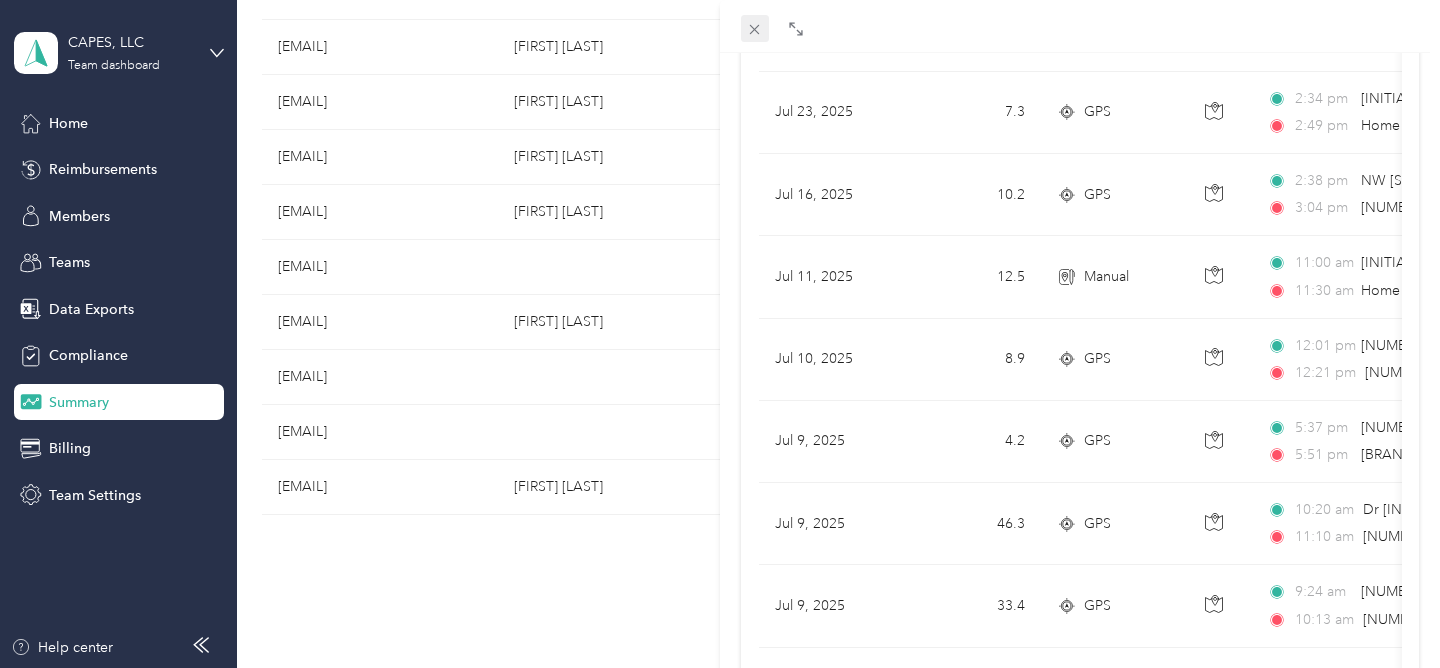 click 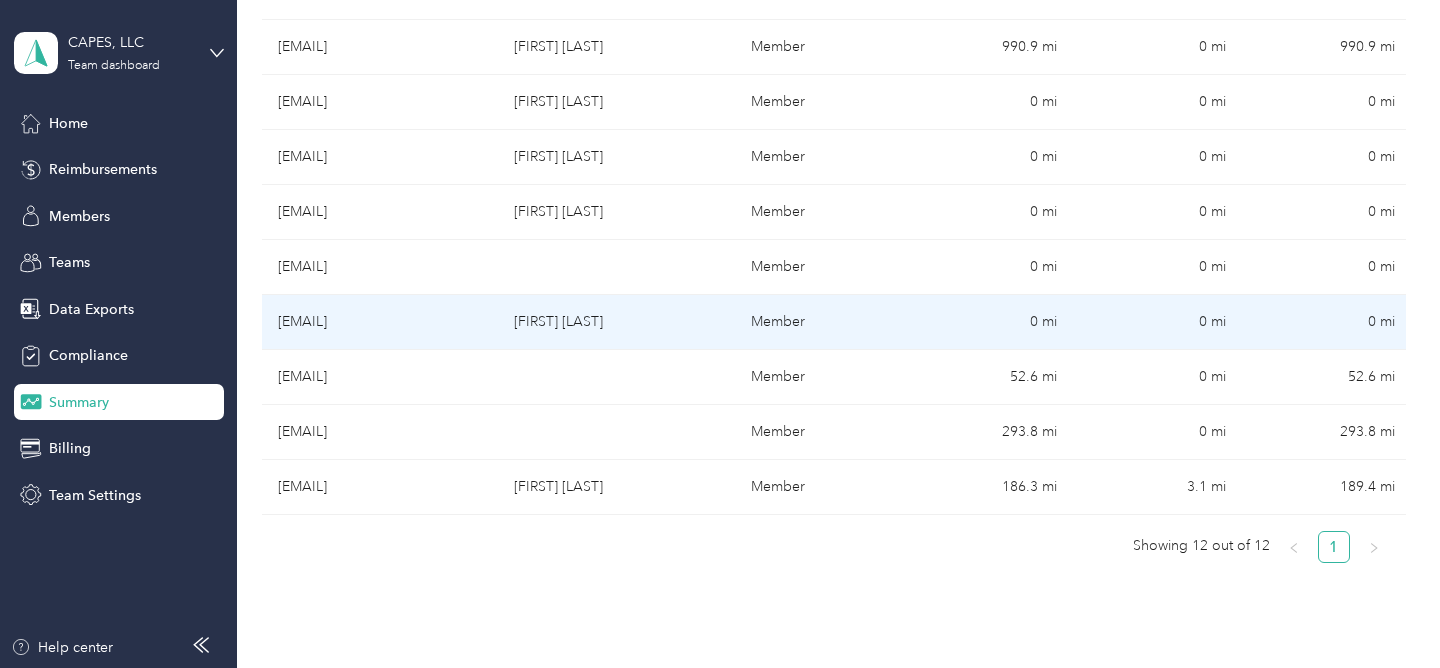 scroll, scrollTop: 578, scrollLeft: 0, axis: vertical 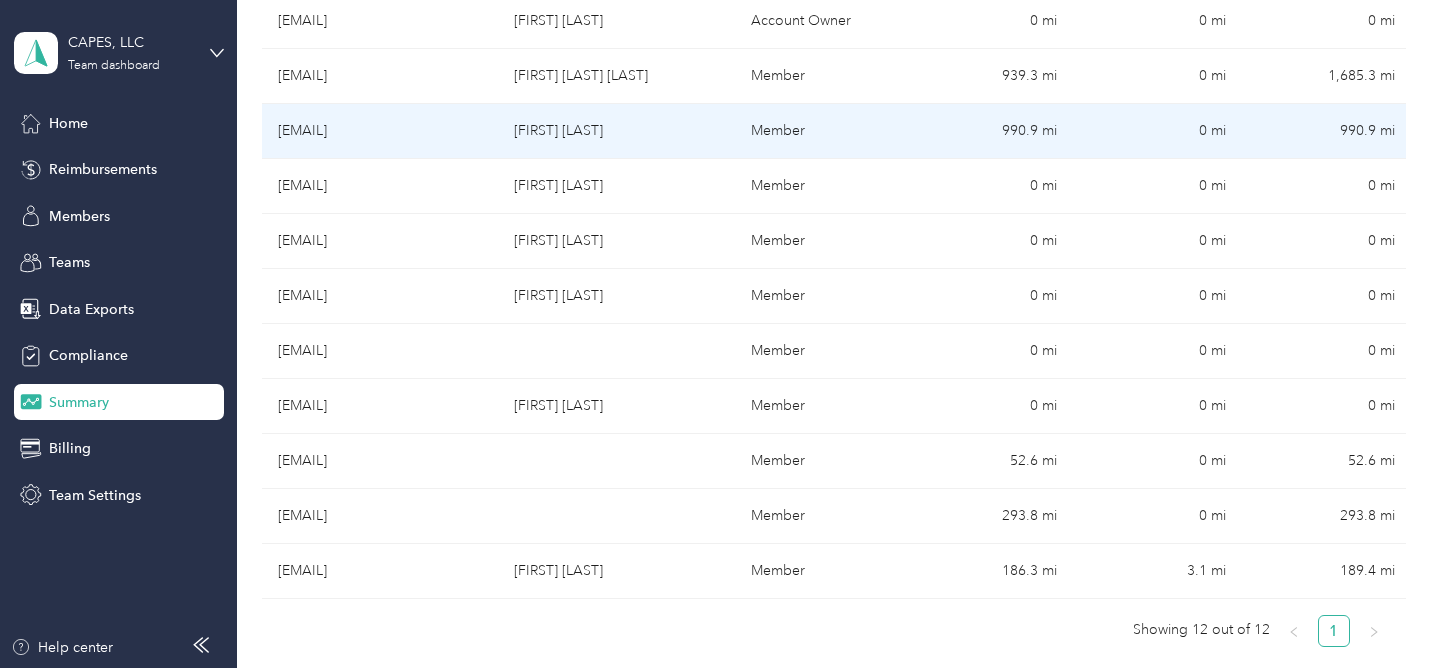 click on "990.9 mi" at bounding box center [988, 131] 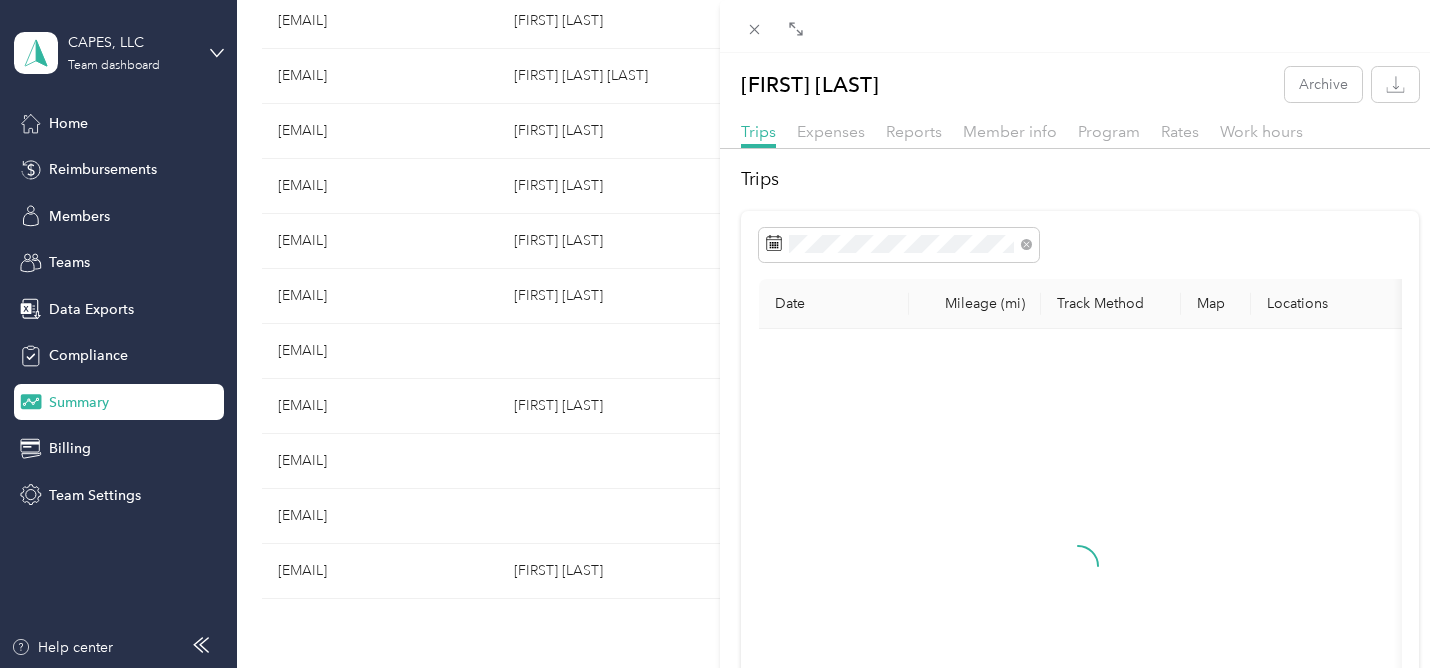 click on "Brittany McKasson Archive Trips Expenses Reports Member info Program Rates Work hours Trips Date Mileage (mi) Track Method Map Locations Mileage value Purpose" at bounding box center (720, 334) 